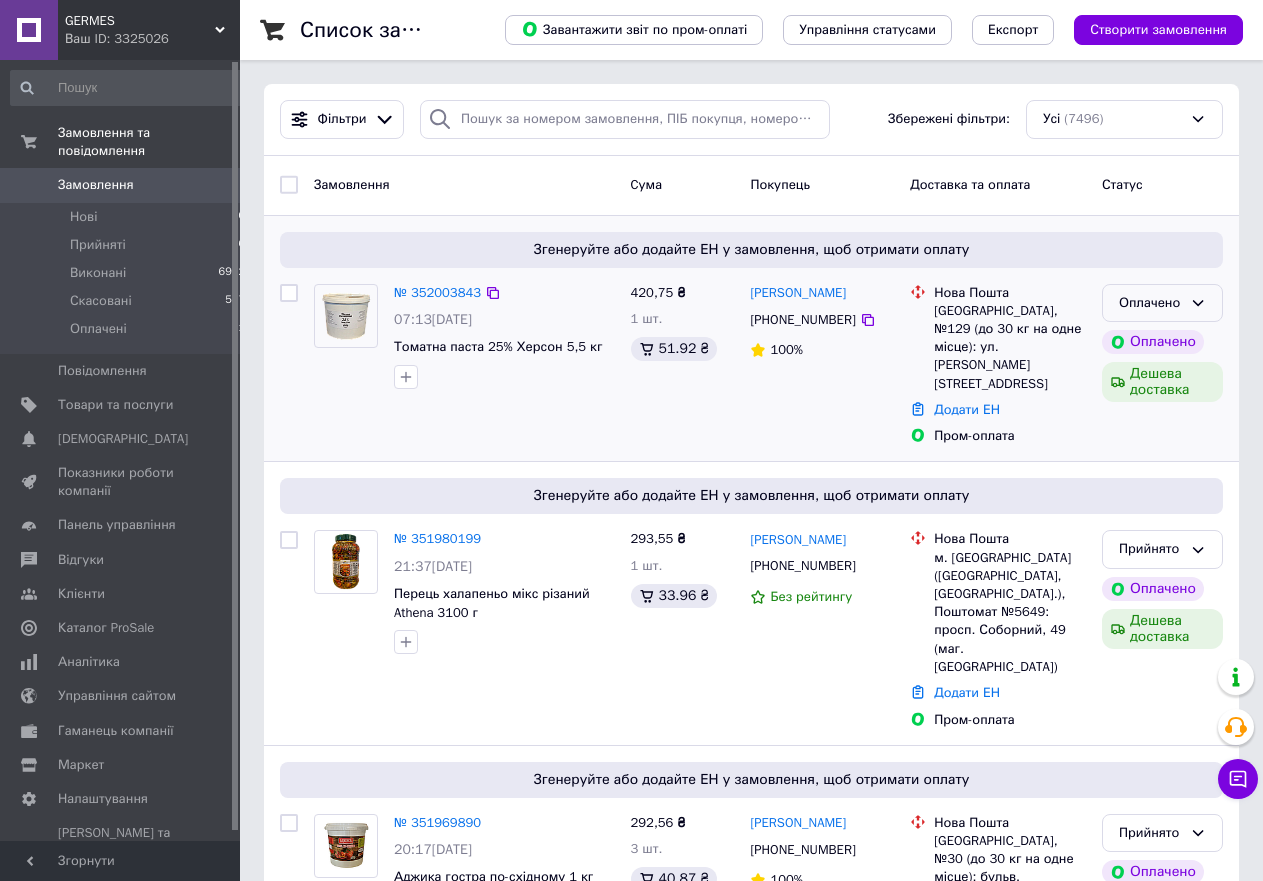 drag, startPoint x: 0, startPoint y: 0, endPoint x: 1178, endPoint y: 304, distance: 1216.5936 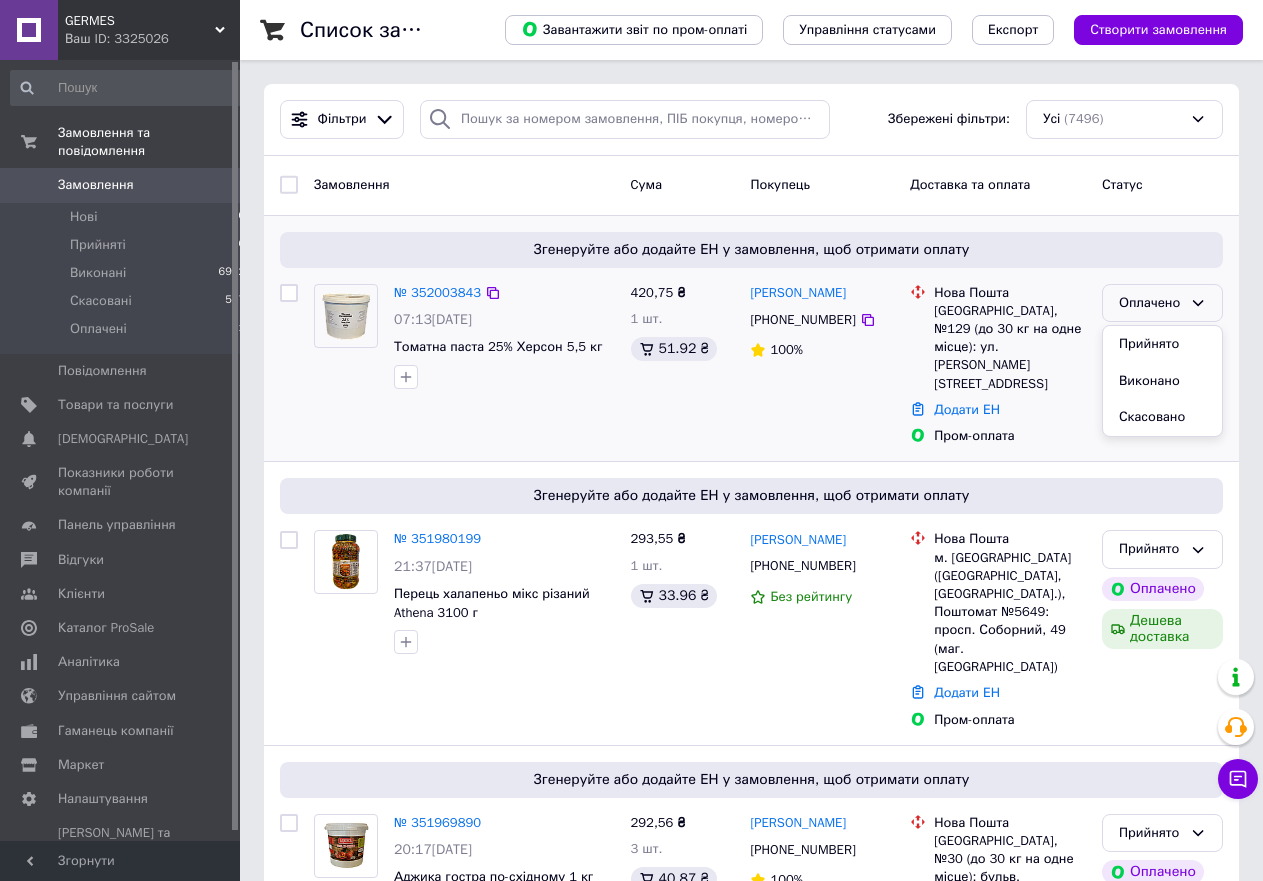 click on "Прийнято" at bounding box center (1162, 344) 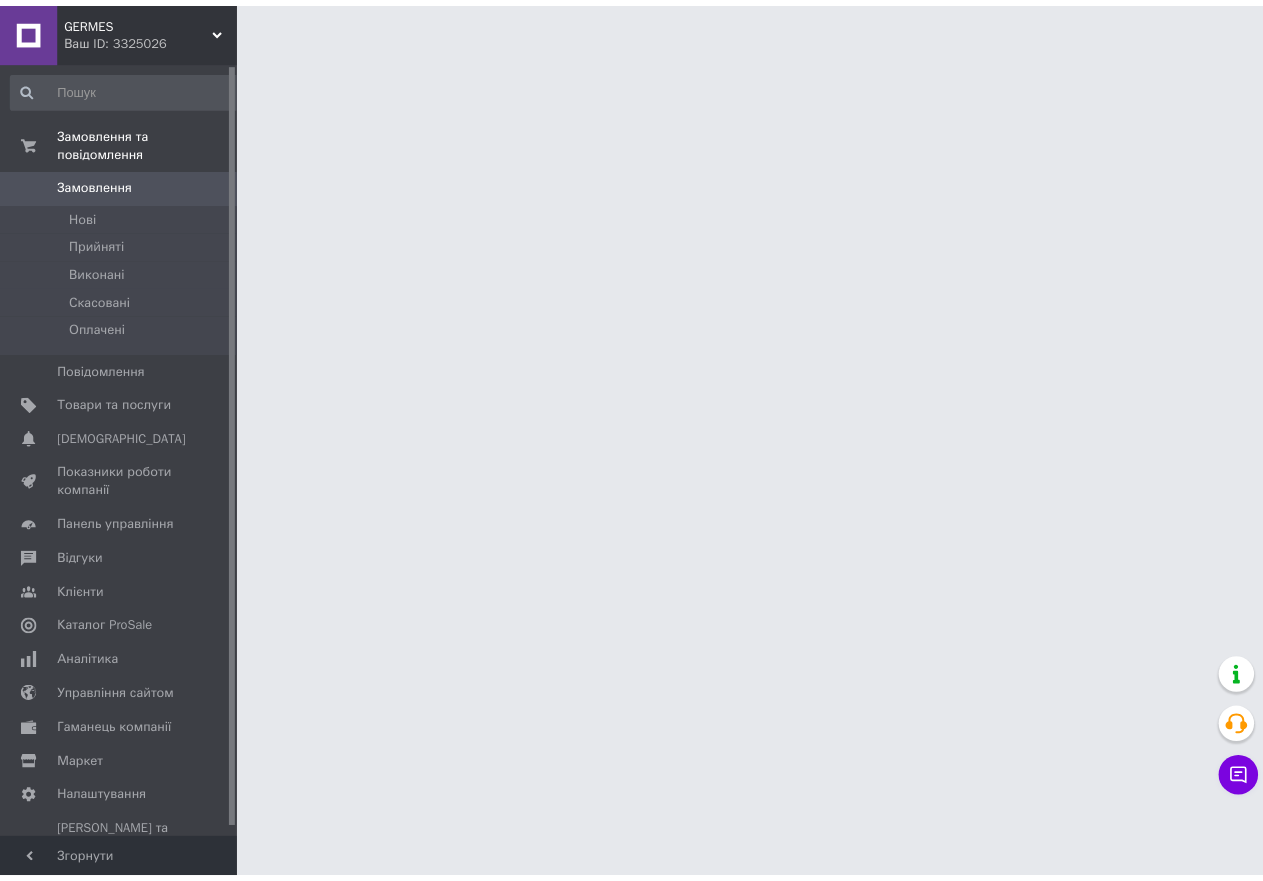 scroll, scrollTop: 0, scrollLeft: 0, axis: both 